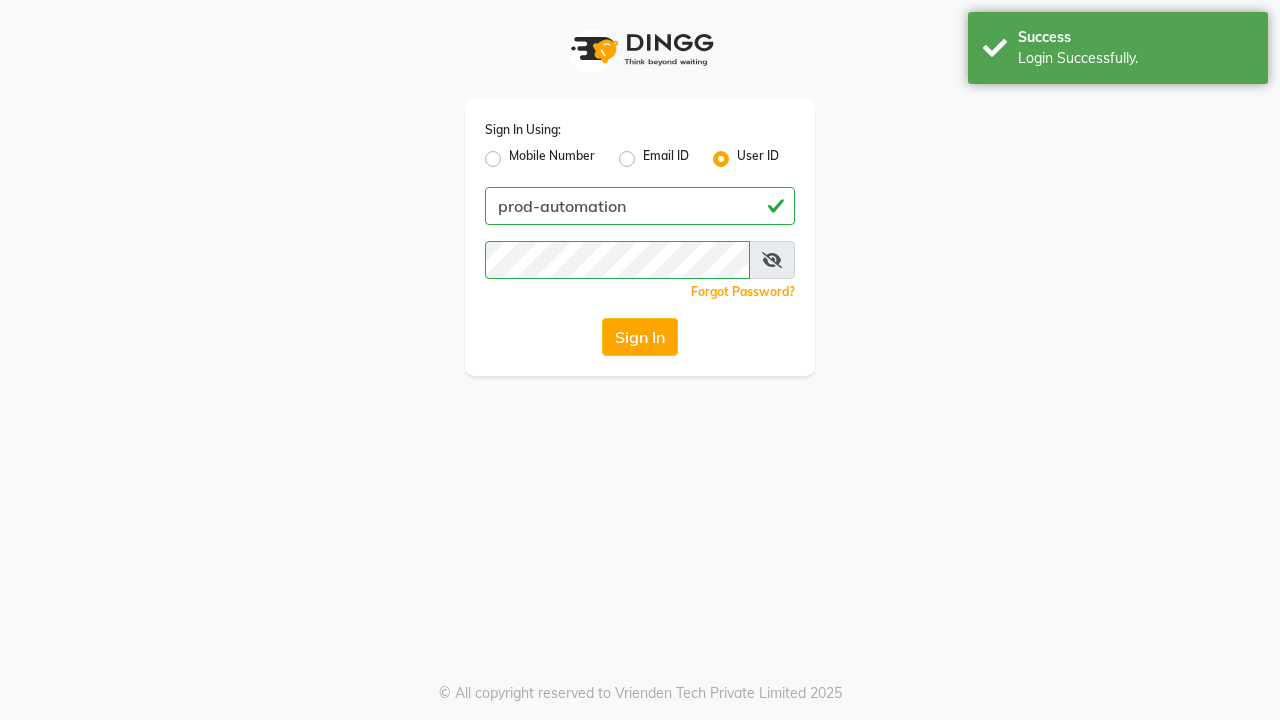 scroll, scrollTop: 0, scrollLeft: 0, axis: both 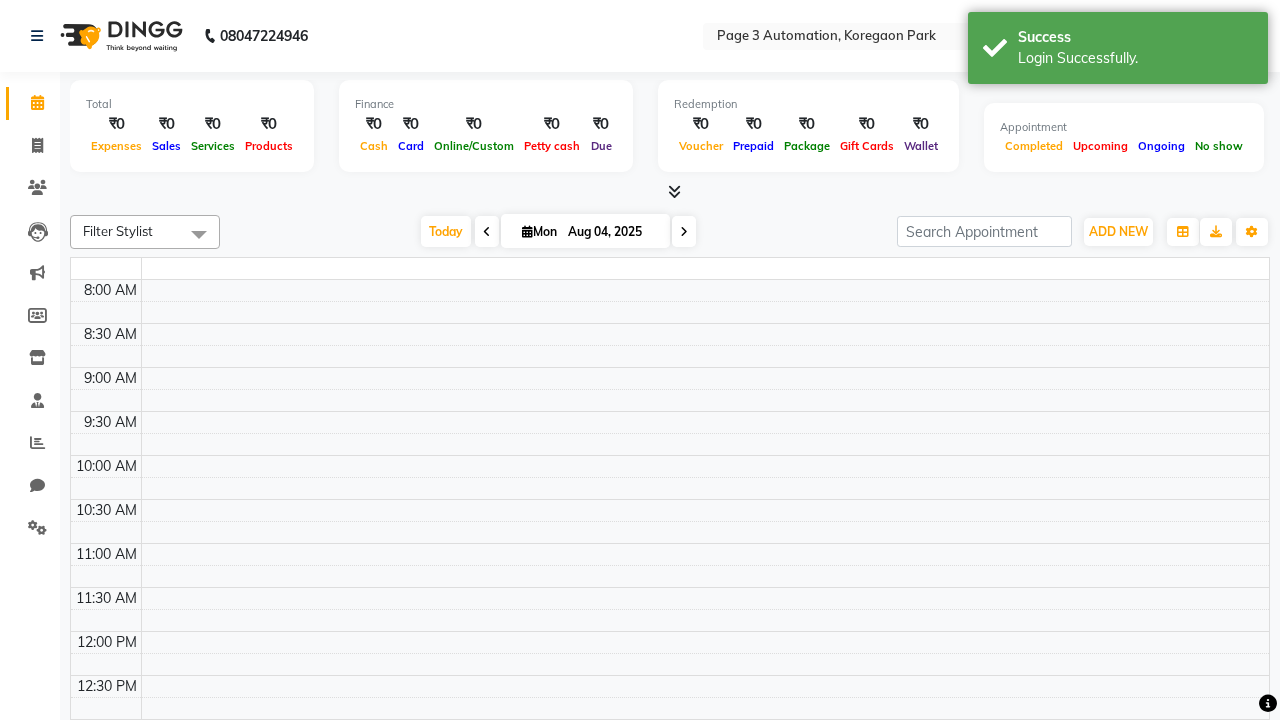 select on "en" 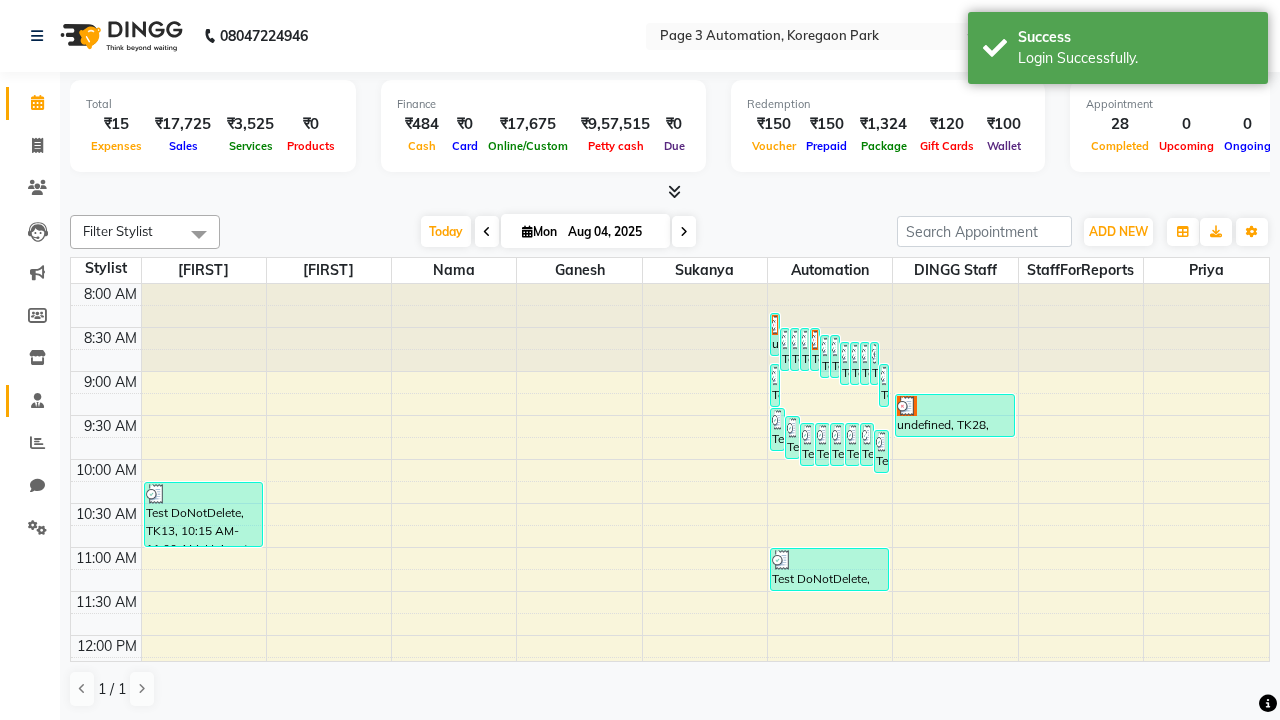 click 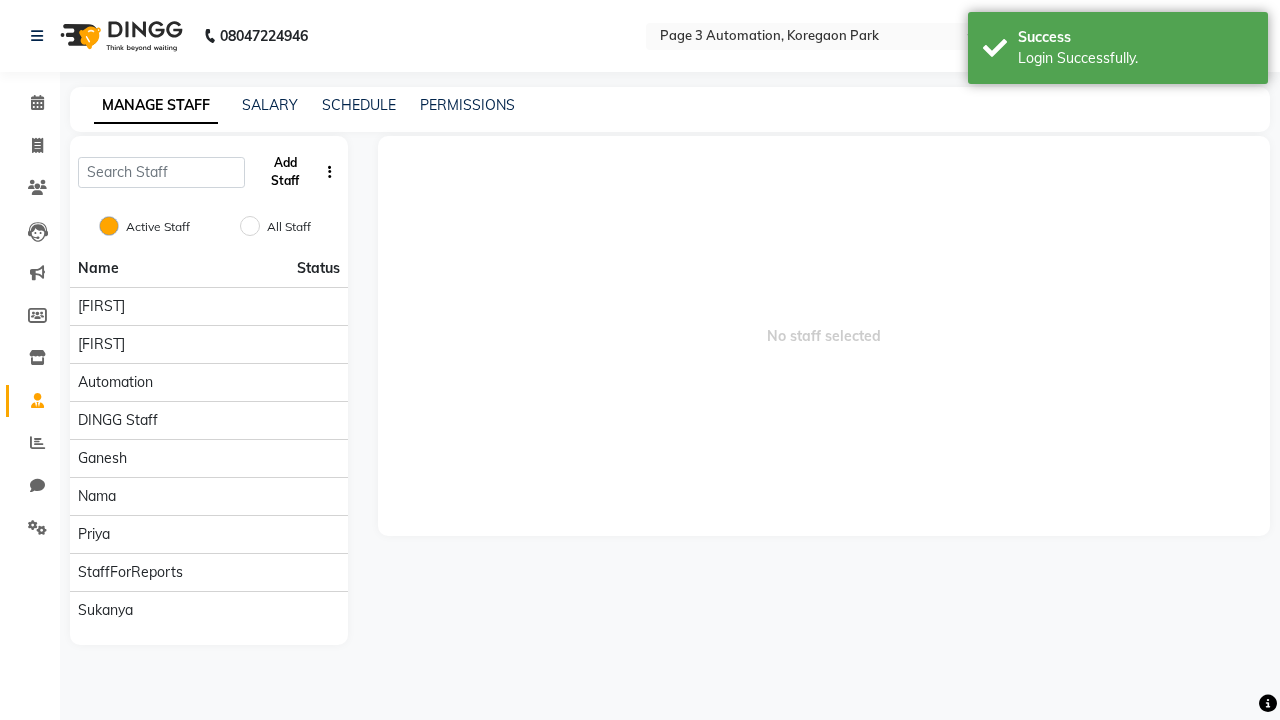 click on "Add Staff" 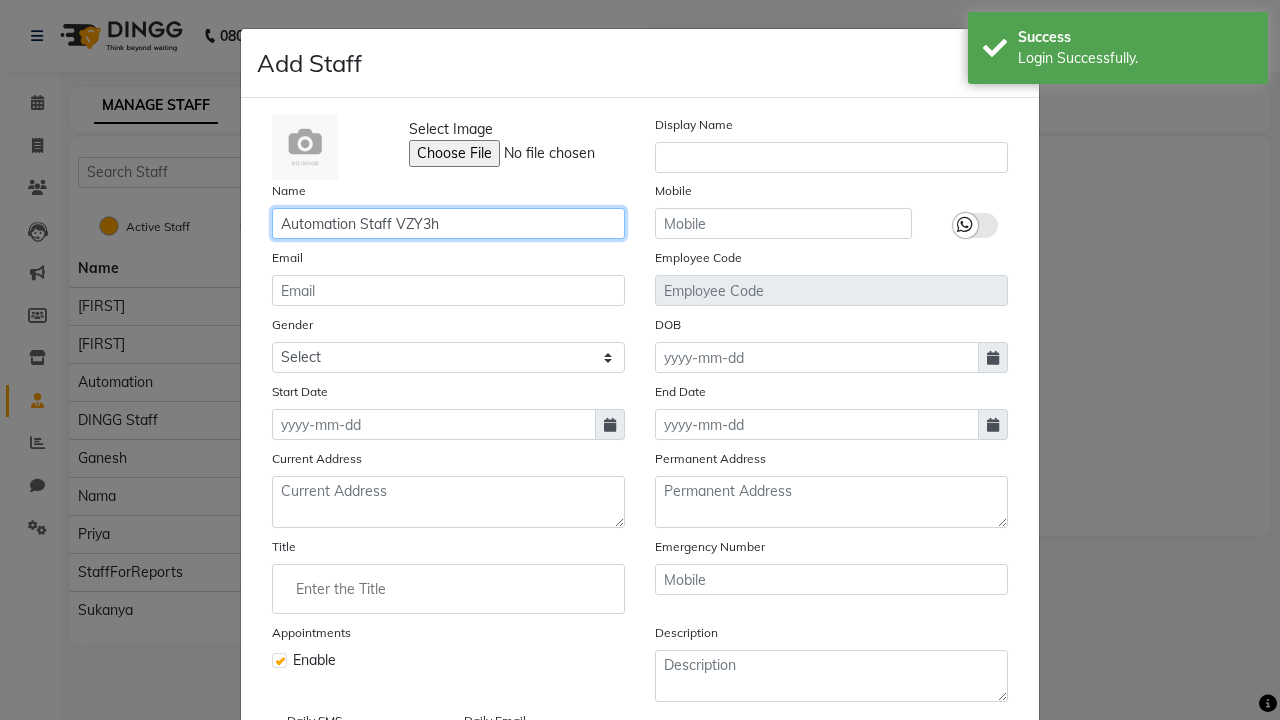 type on "Automation Staff VZY3h" 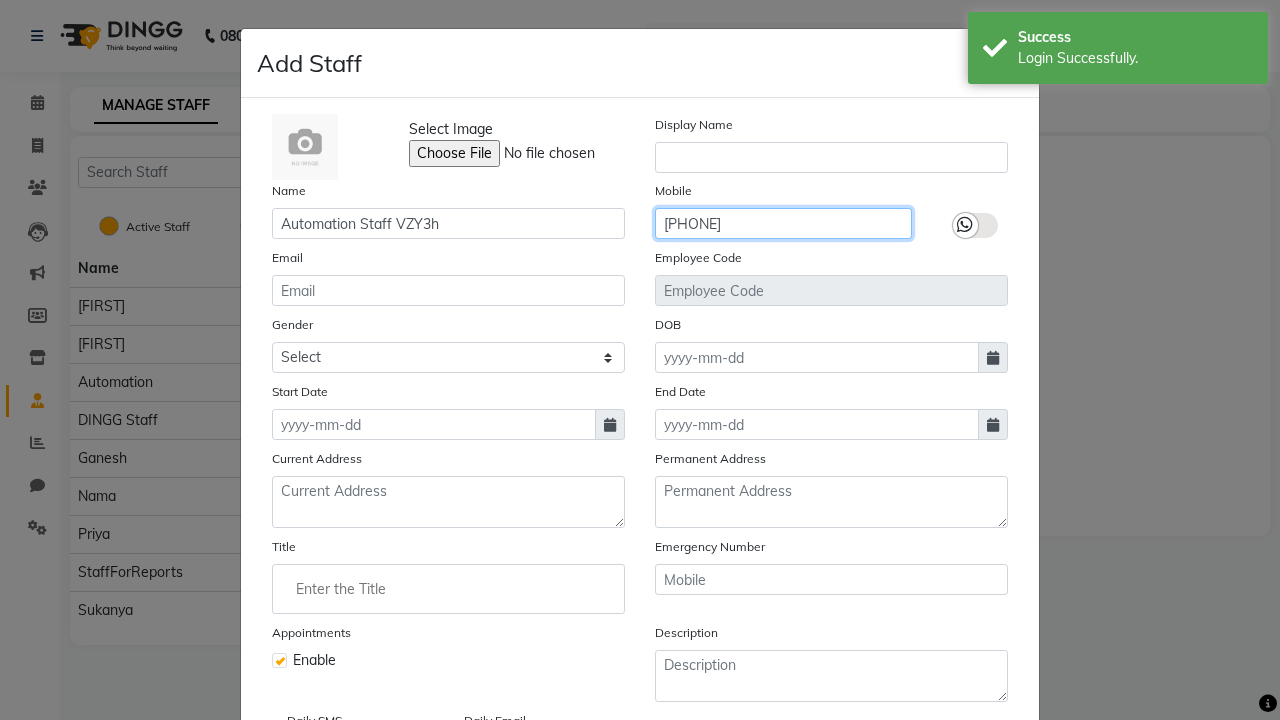 type on "[PHONE]" 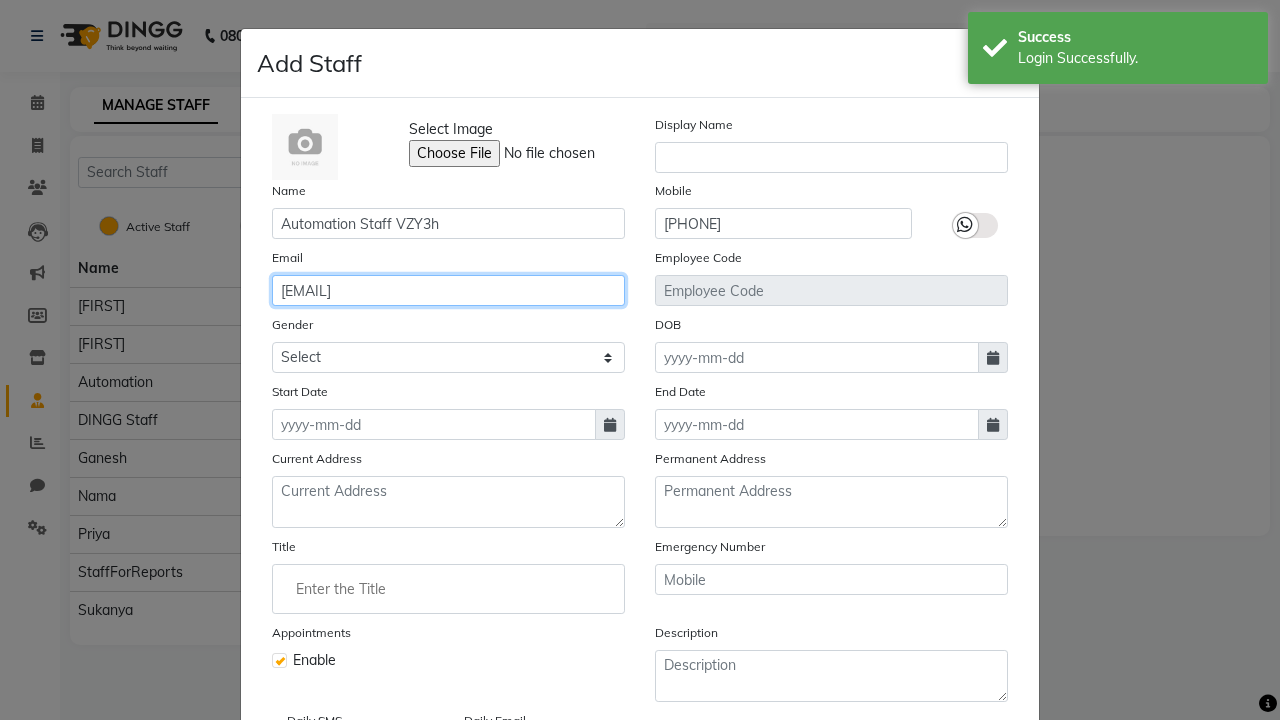 type on "[EMAIL]" 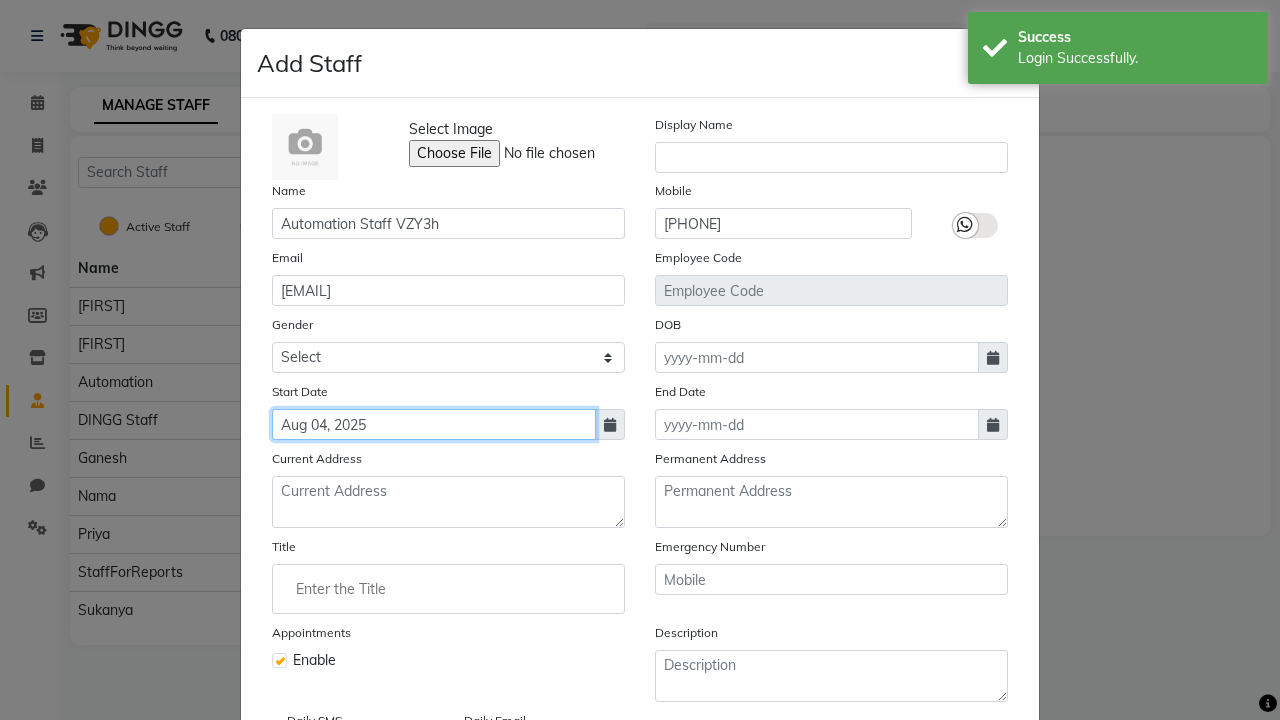 type on "Aug 04, 2025" 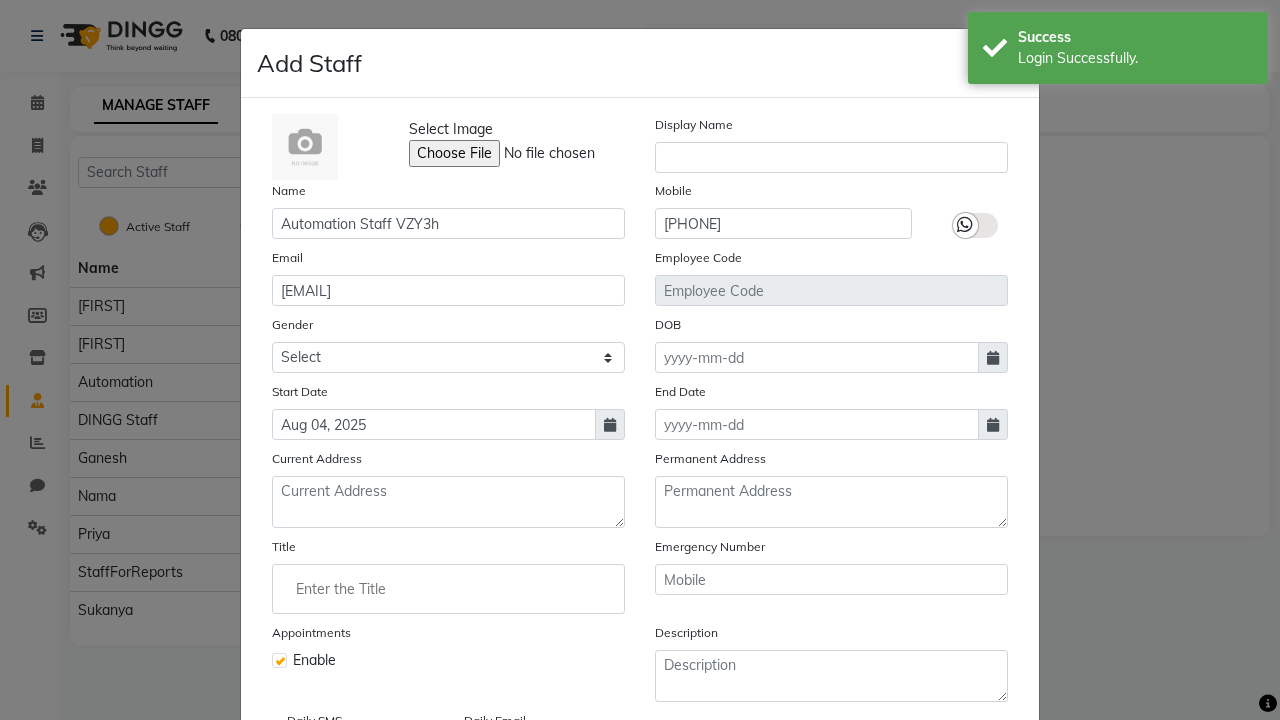 click on "Save" at bounding box center [988, 814] 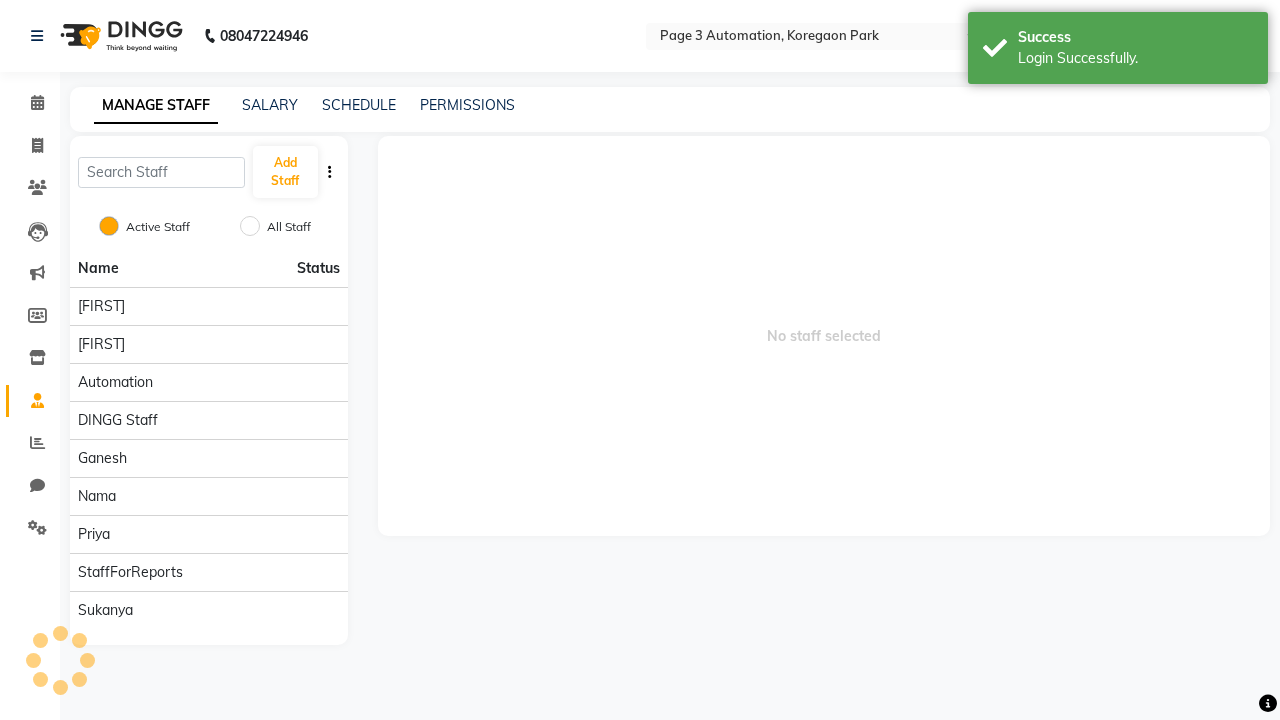 type 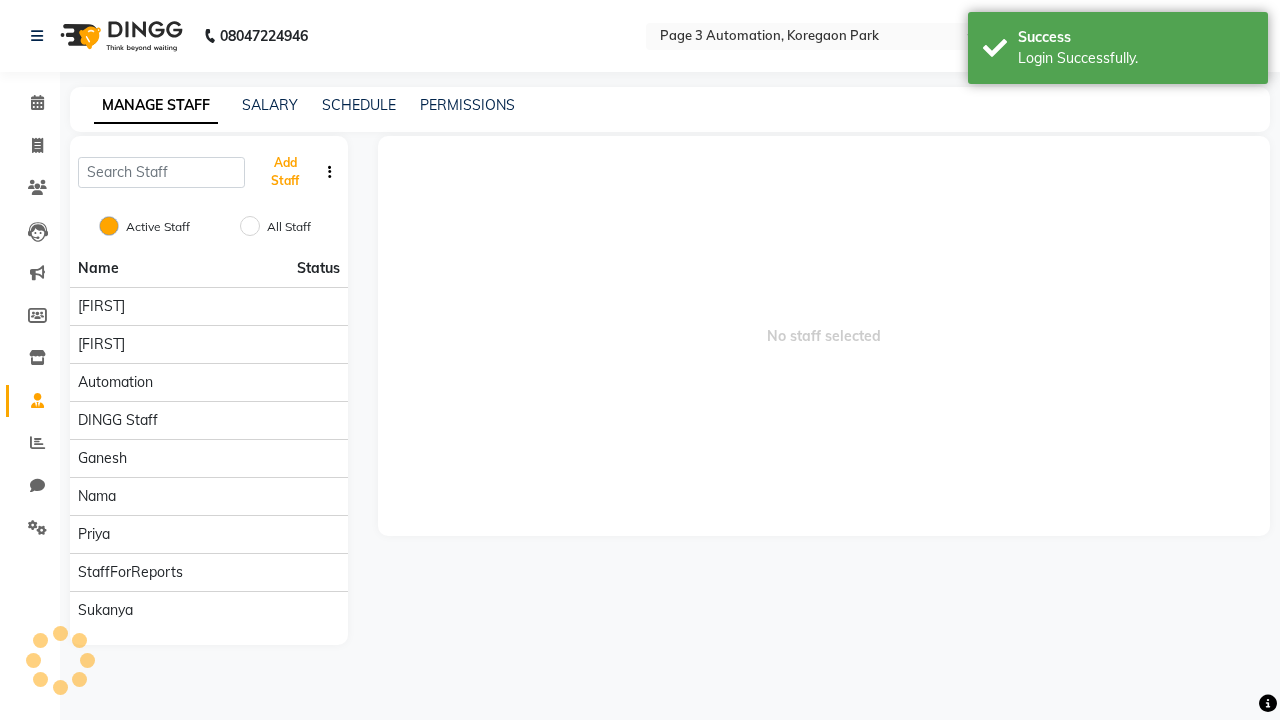 scroll, scrollTop: 162, scrollLeft: 0, axis: vertical 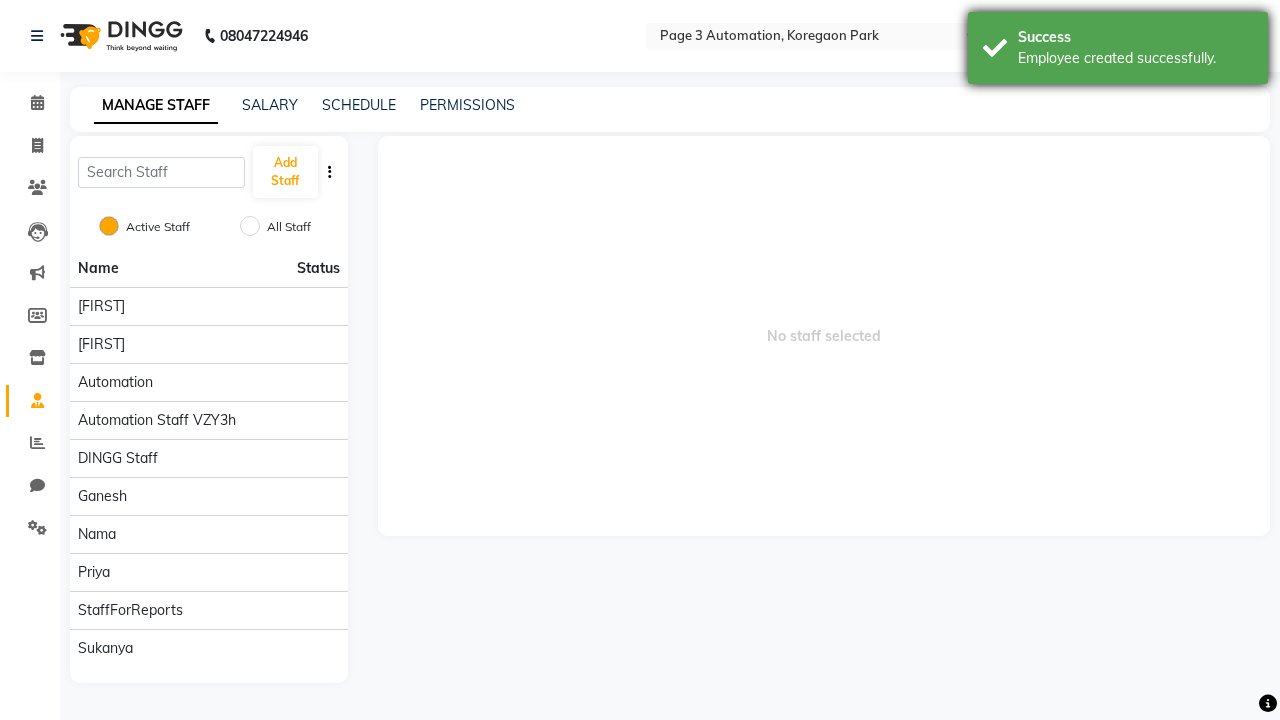 click on "Employee created successfully." at bounding box center (1135, 58) 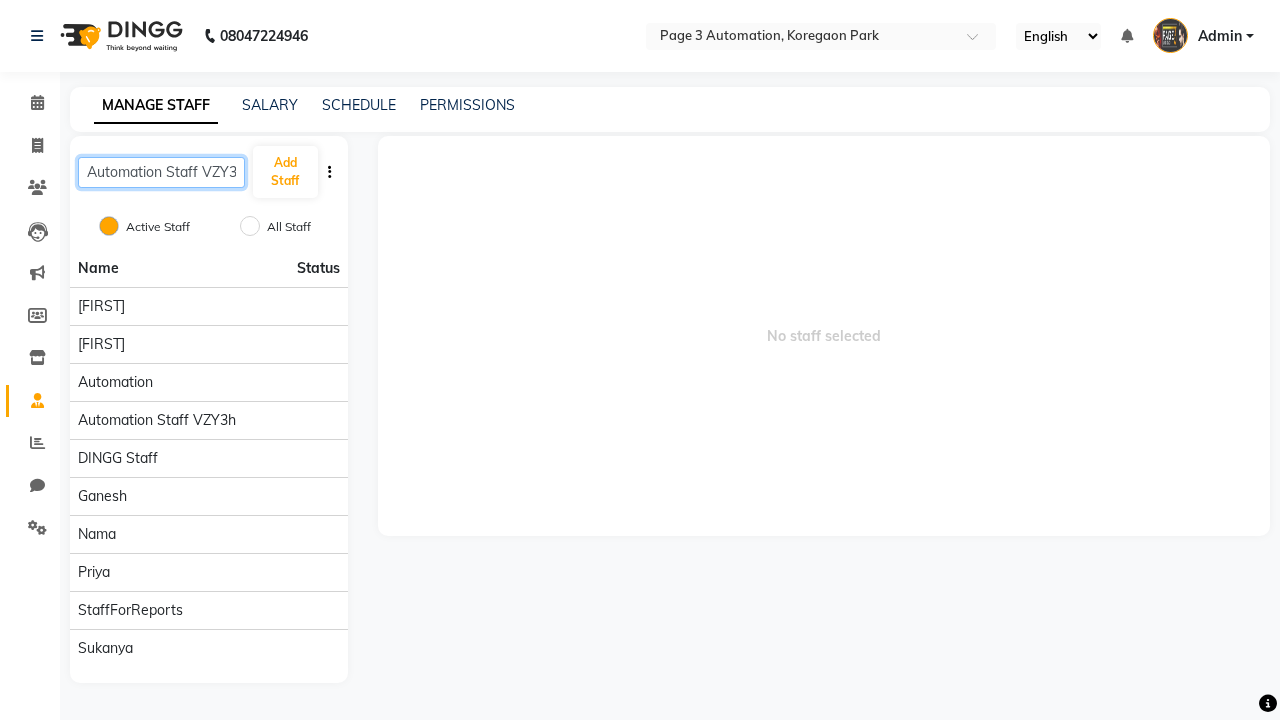 scroll, scrollTop: 0, scrollLeft: 9, axis: horizontal 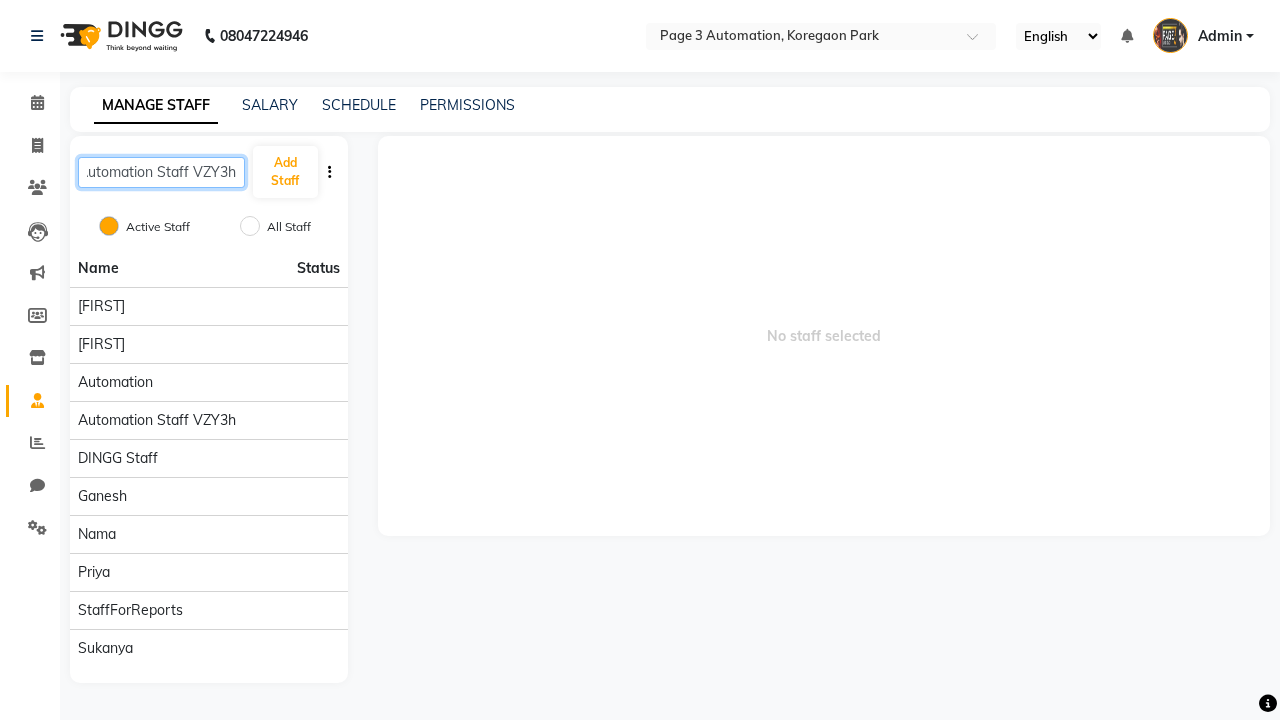 type on "Automation Staff VZY3h" 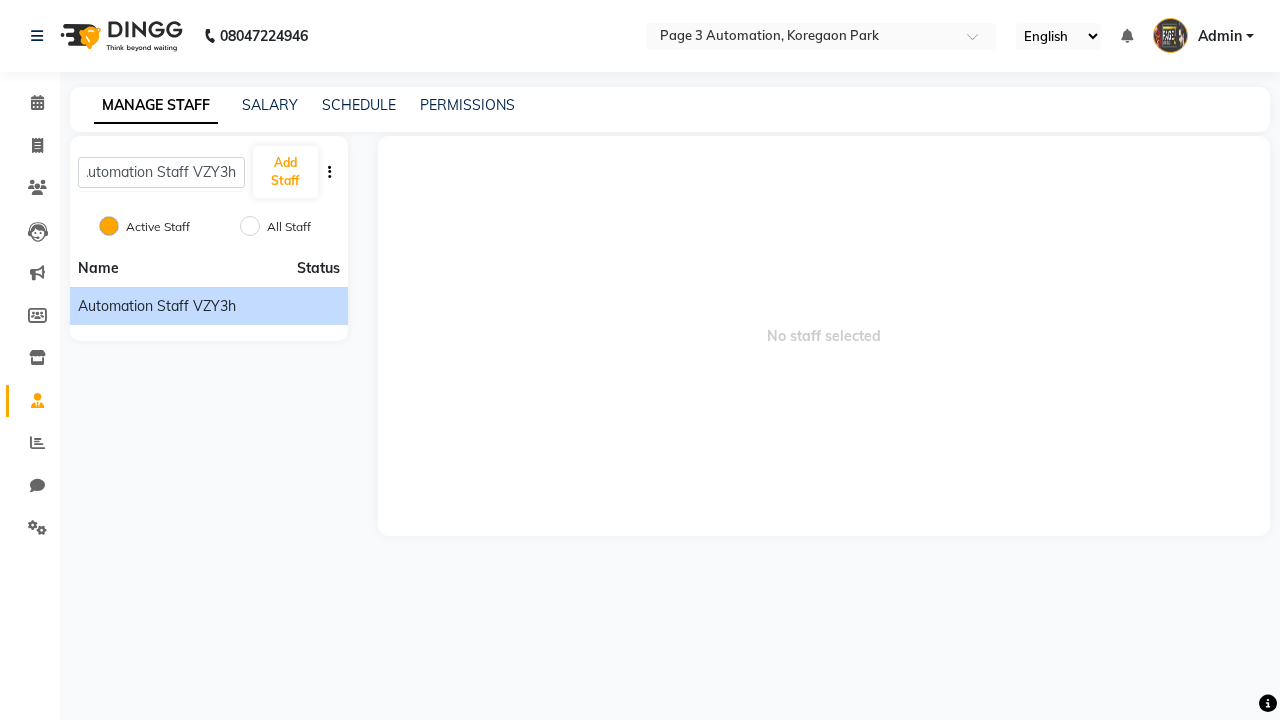 click on "Automation Staff VZY3h" 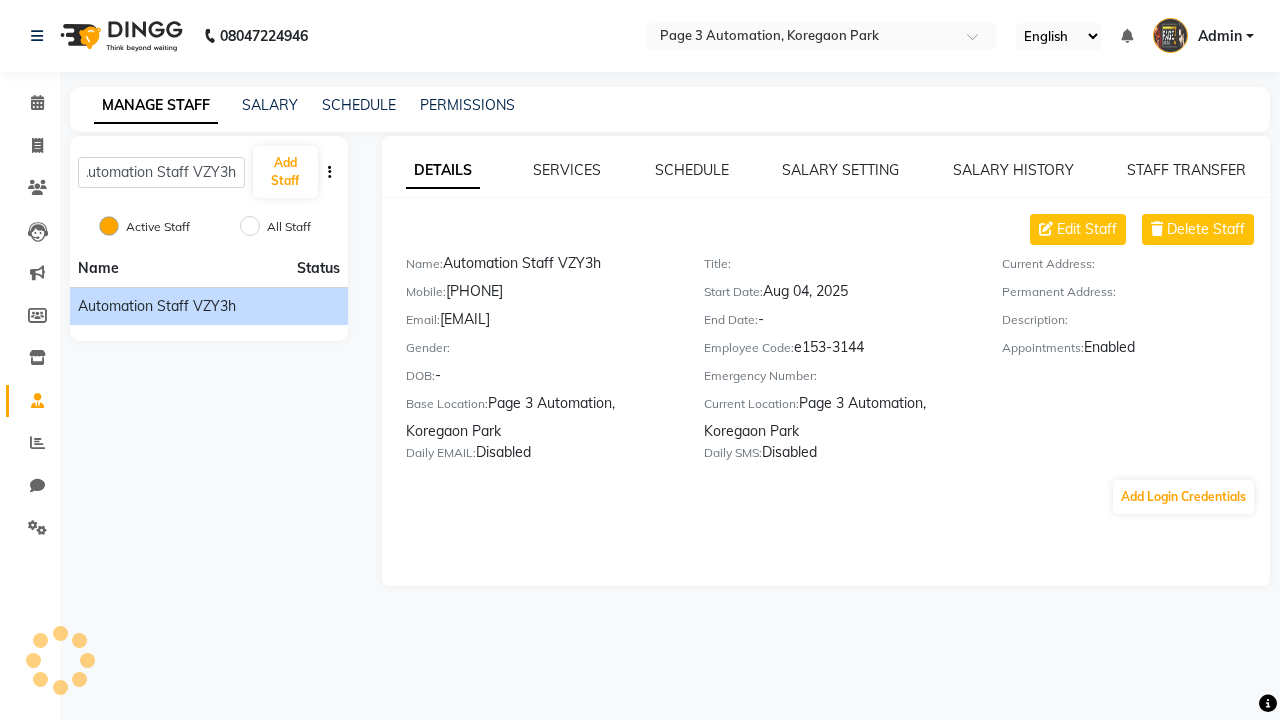 scroll, scrollTop: 0, scrollLeft: 0, axis: both 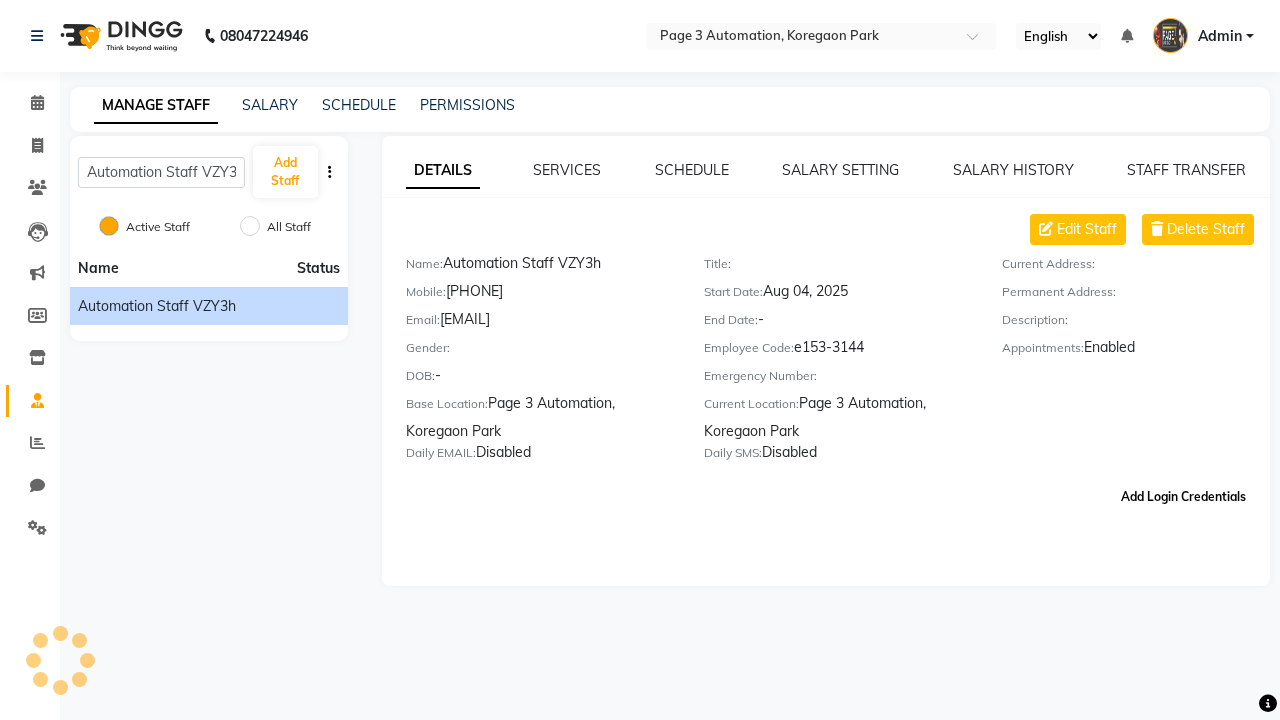 click on "Add Login Credentials" 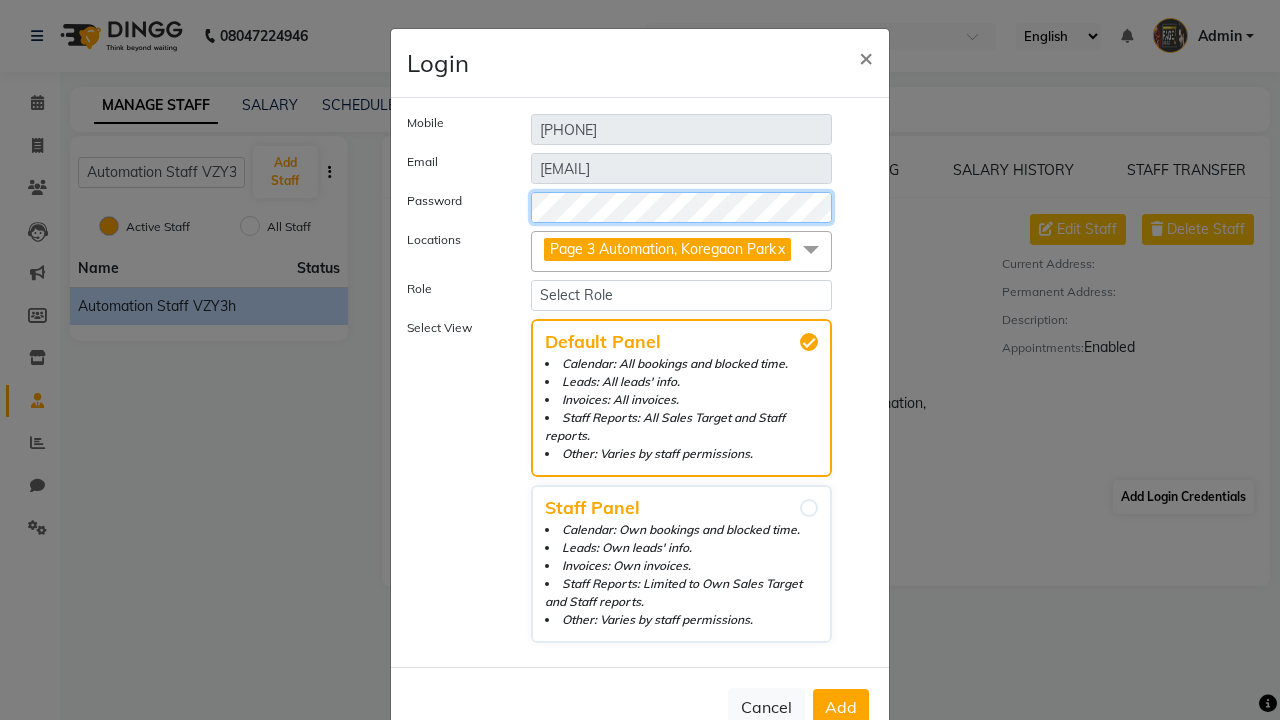 select on "4595" 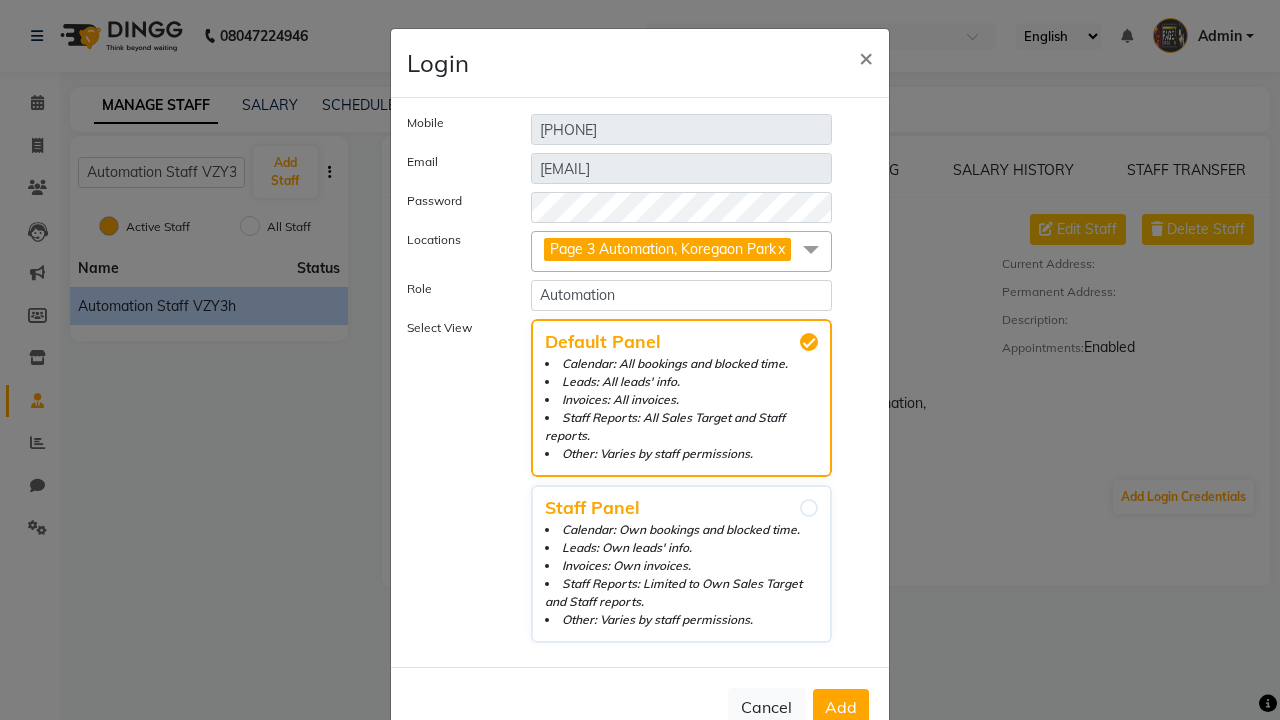 click on "Add" 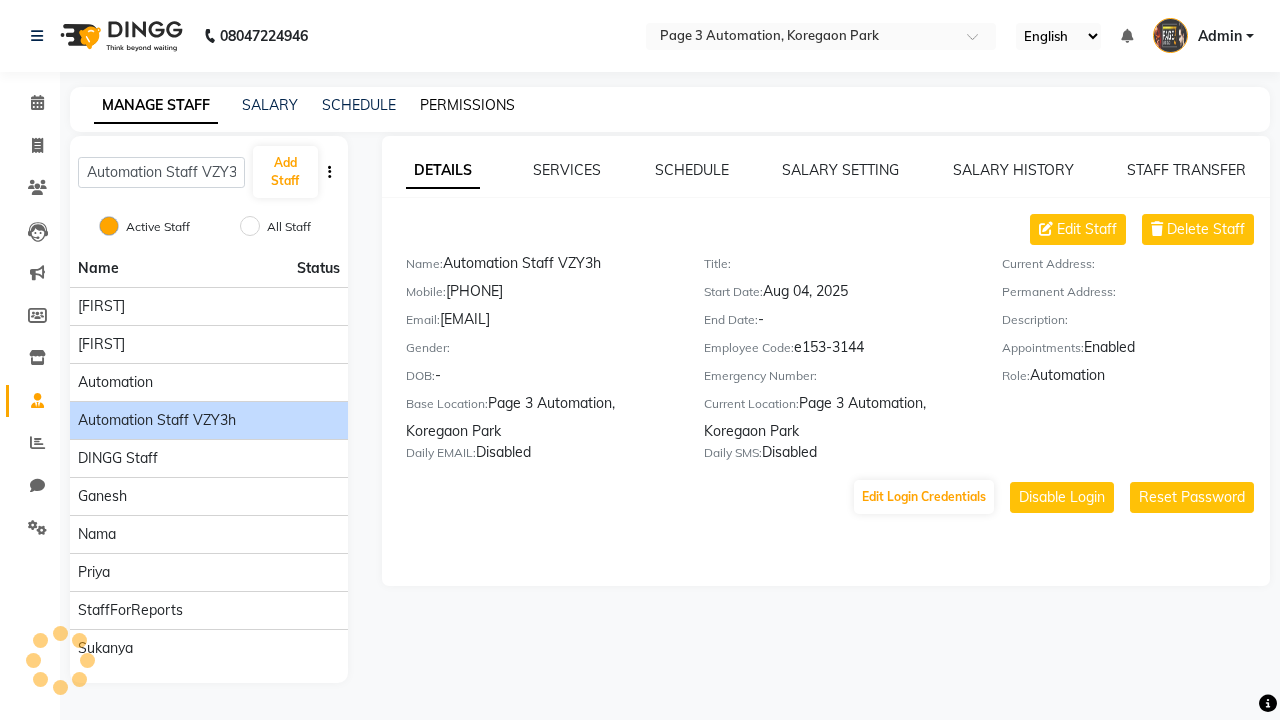 click on "PERMISSIONS" 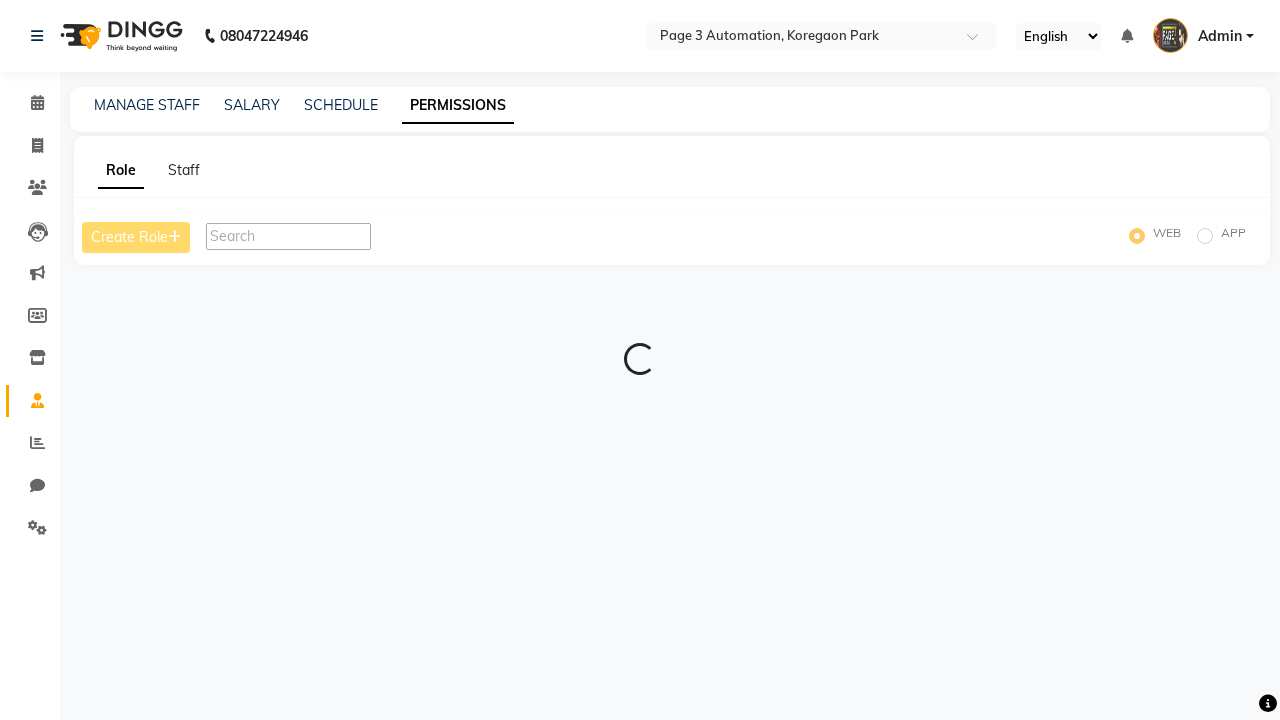 scroll, scrollTop: 0, scrollLeft: 0, axis: both 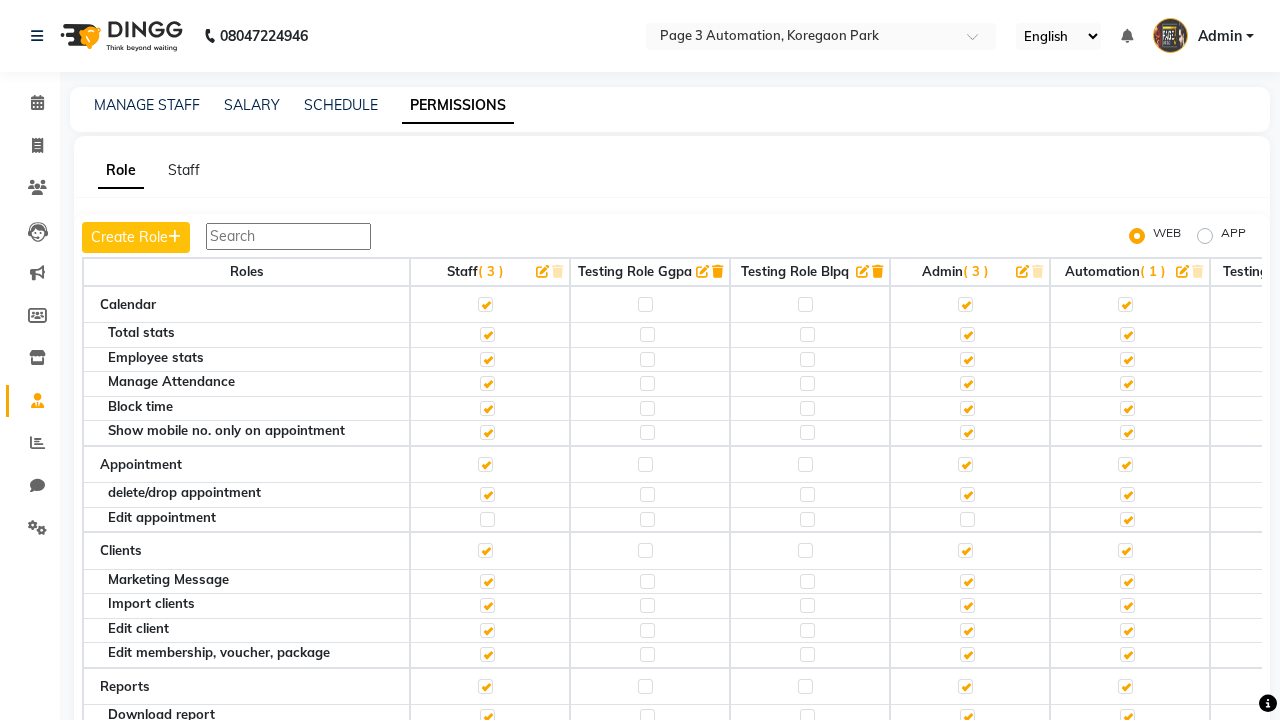 click 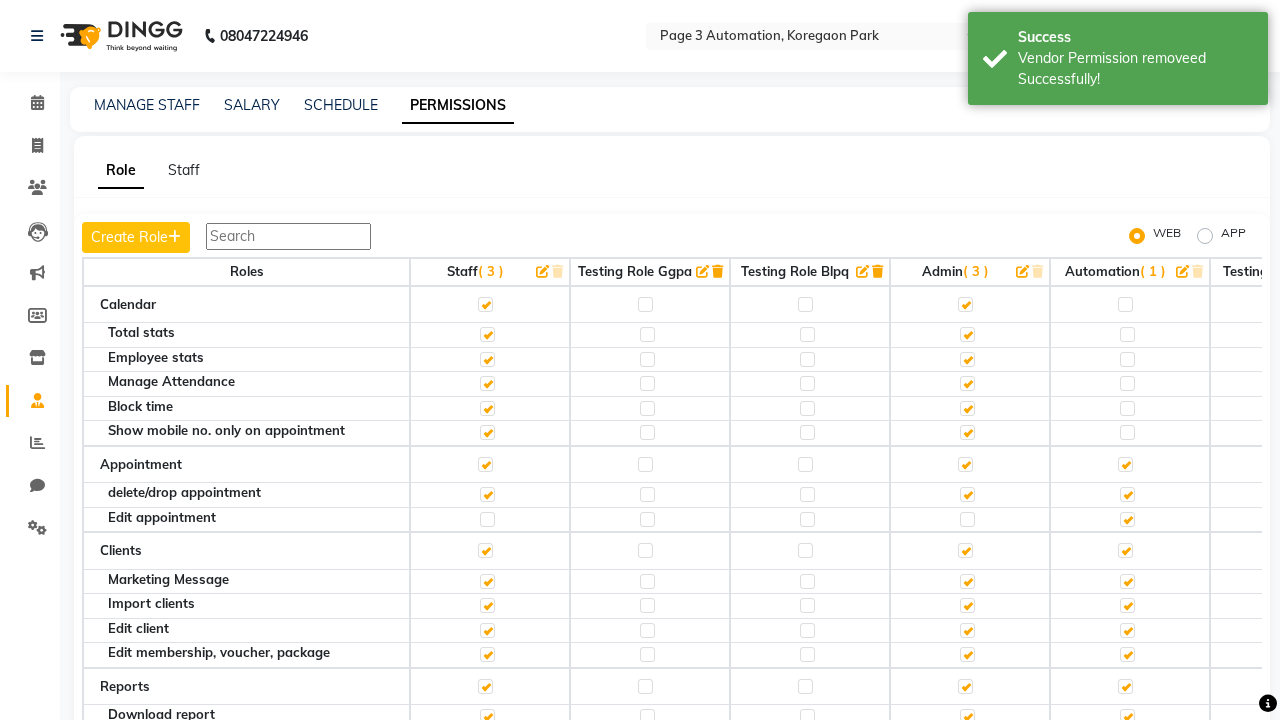 click 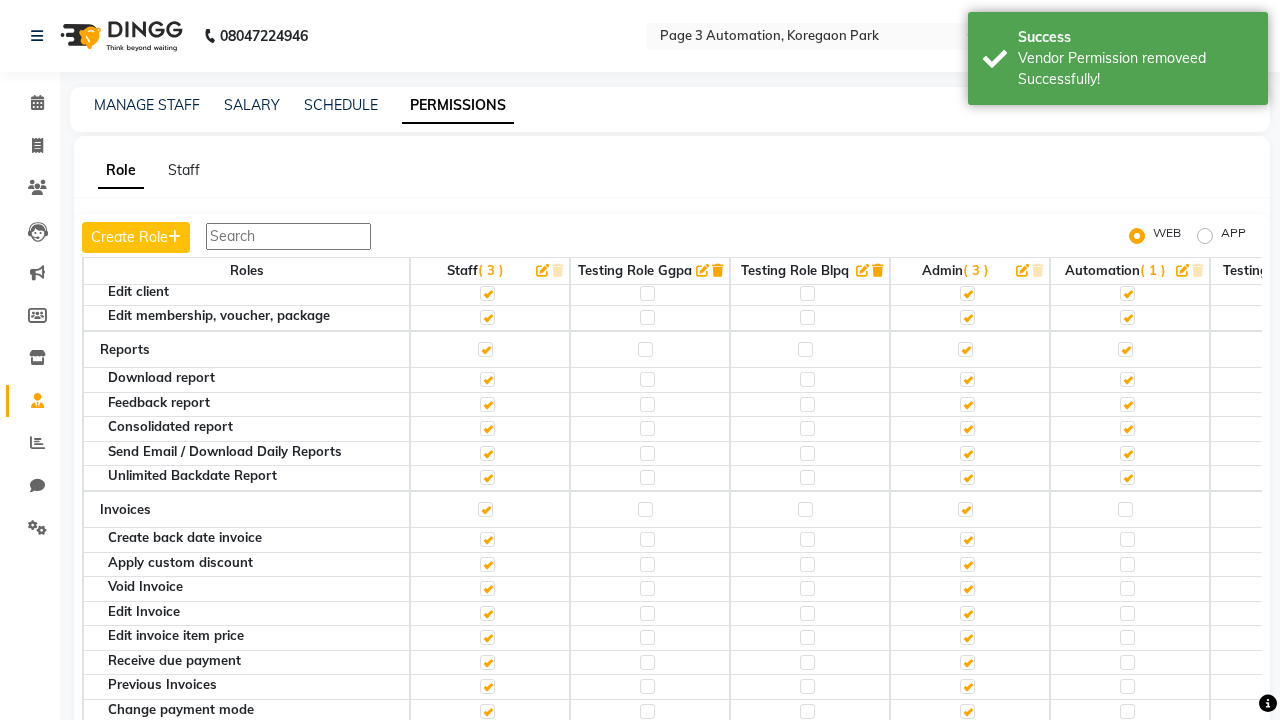 click 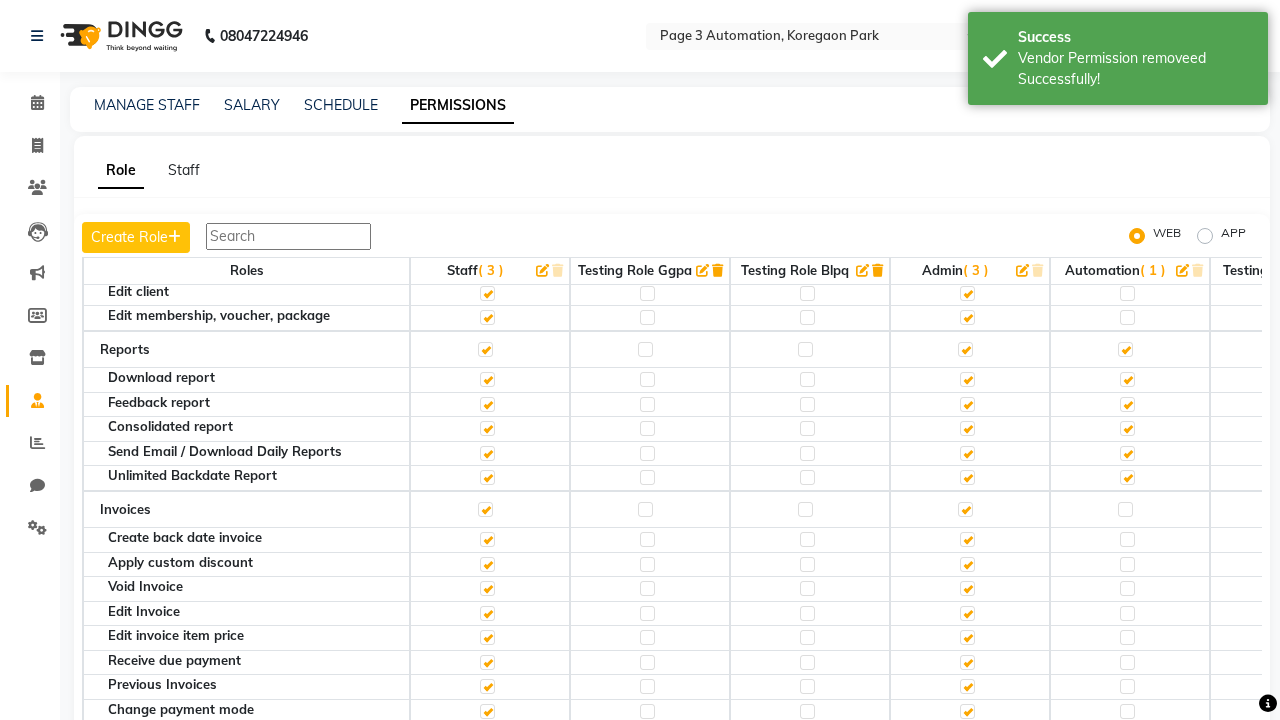 scroll, scrollTop: 42, scrollLeft: 0, axis: vertical 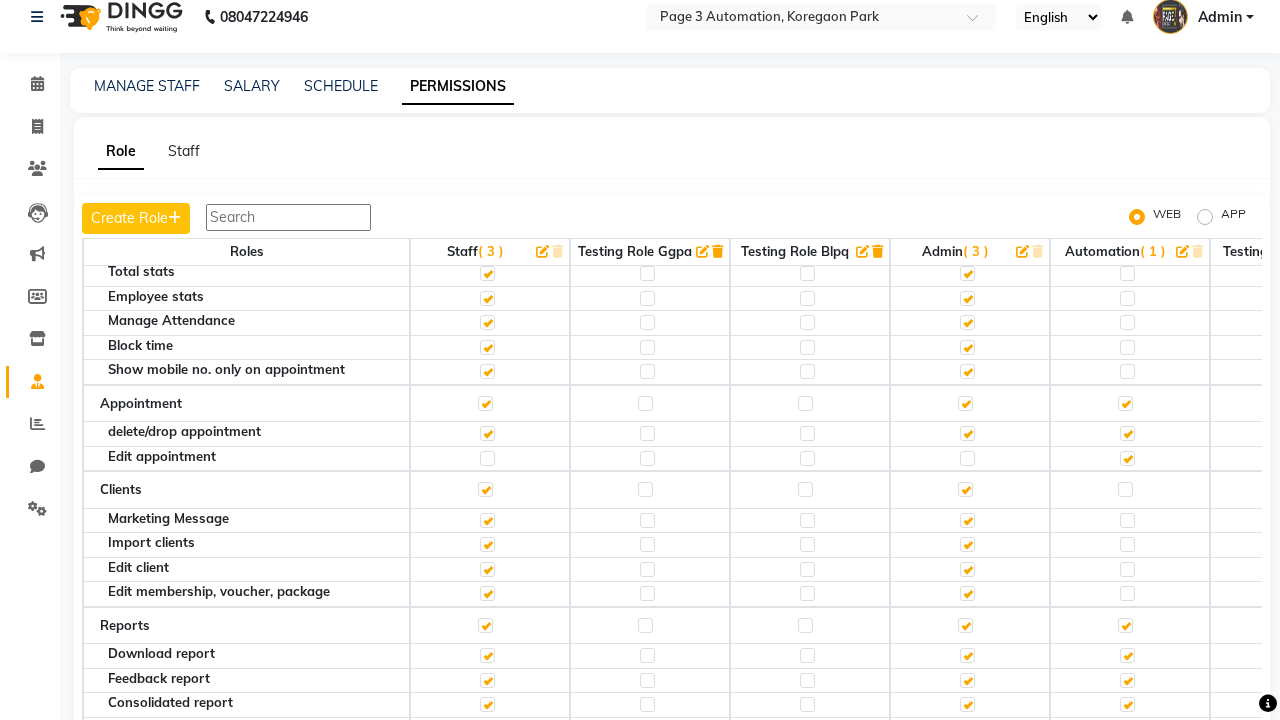 click on "Admin" at bounding box center [1220, 17] 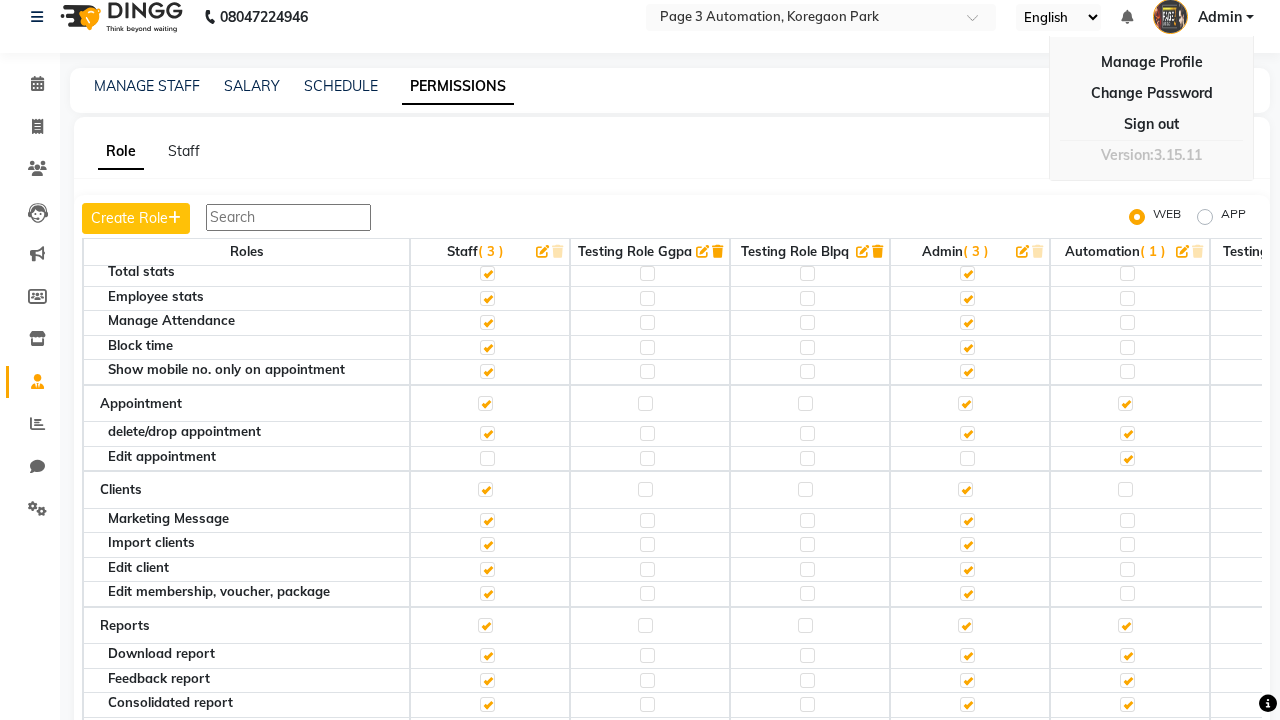 scroll, scrollTop: 0, scrollLeft: 0, axis: both 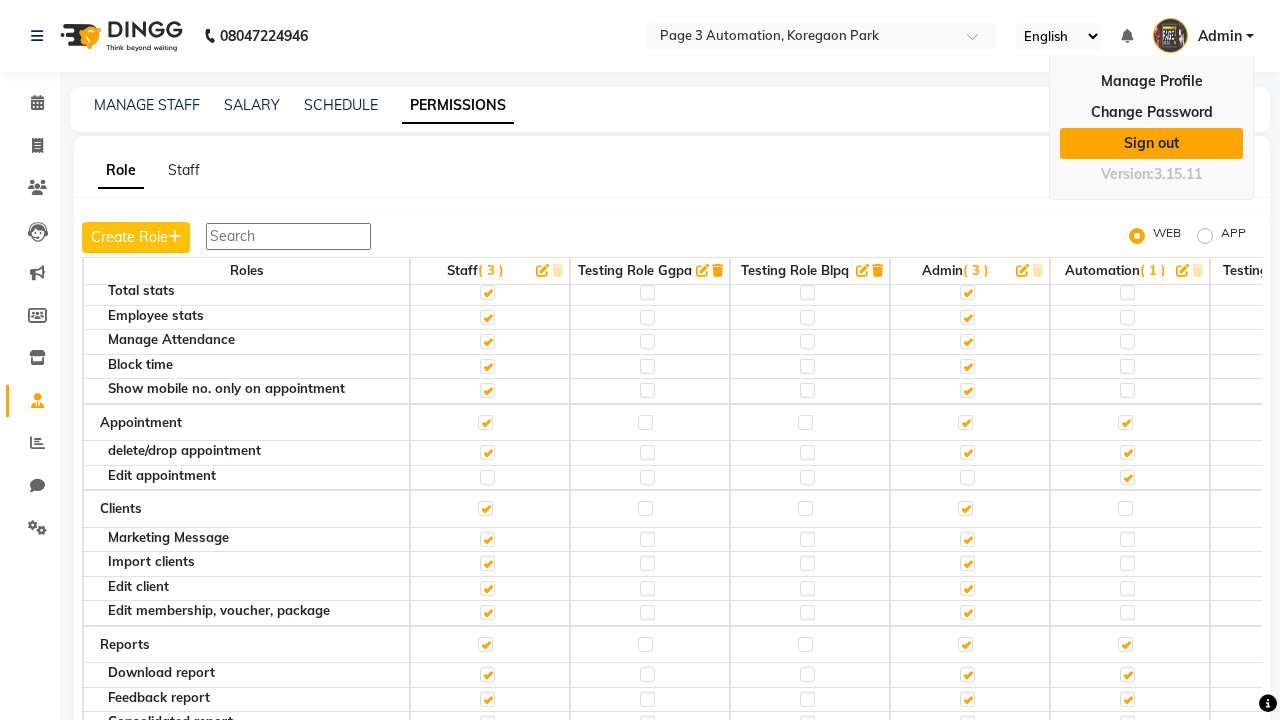 click on "Sign out" at bounding box center [1151, 143] 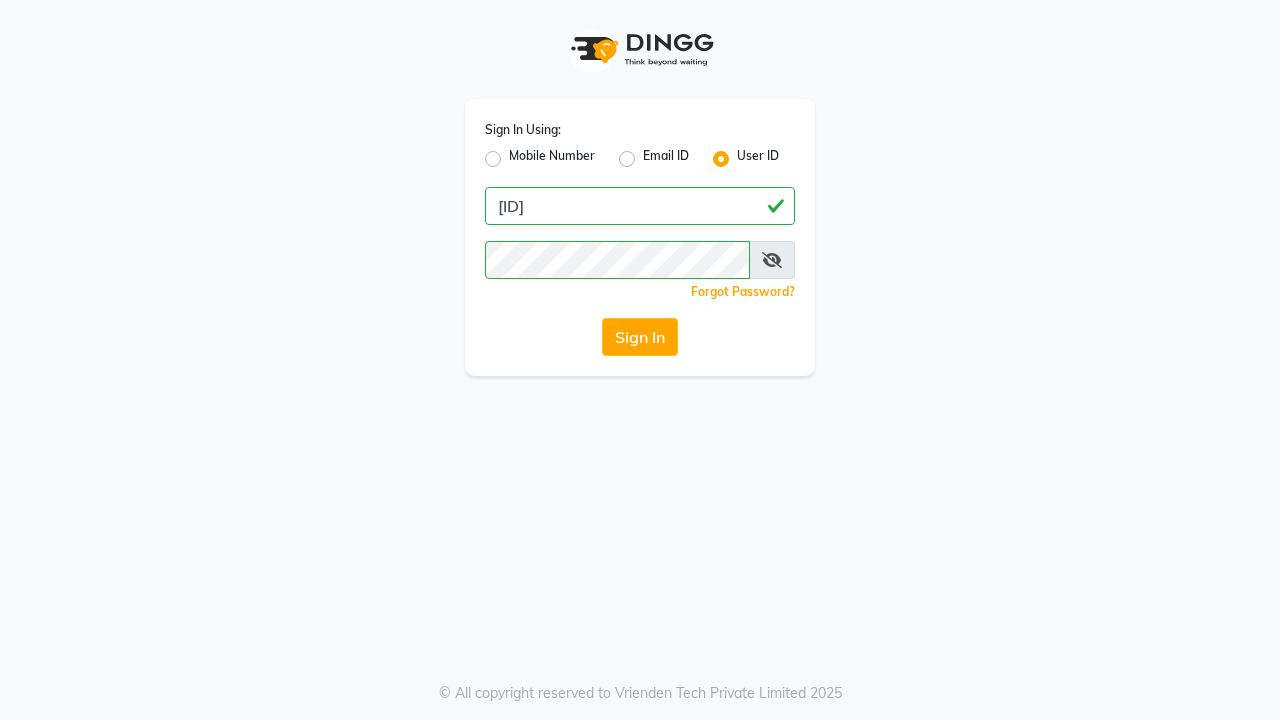 scroll, scrollTop: 0, scrollLeft: 0, axis: both 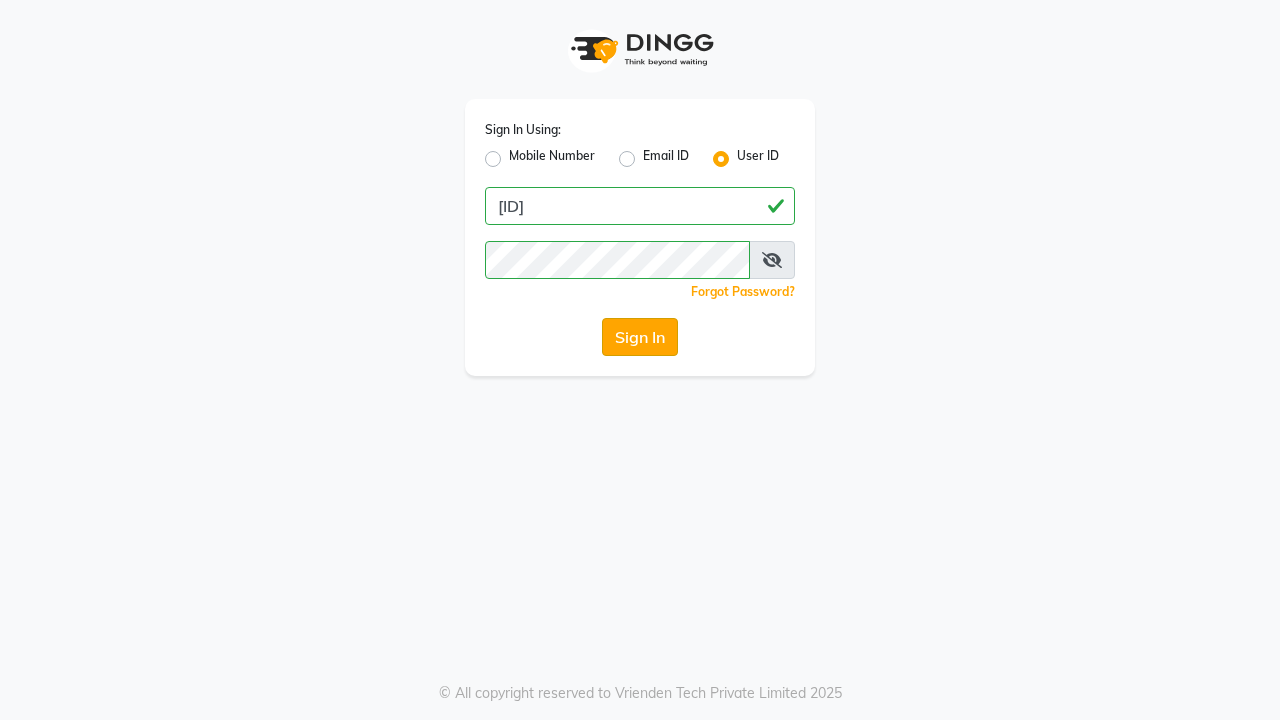 click on "Sign In" 